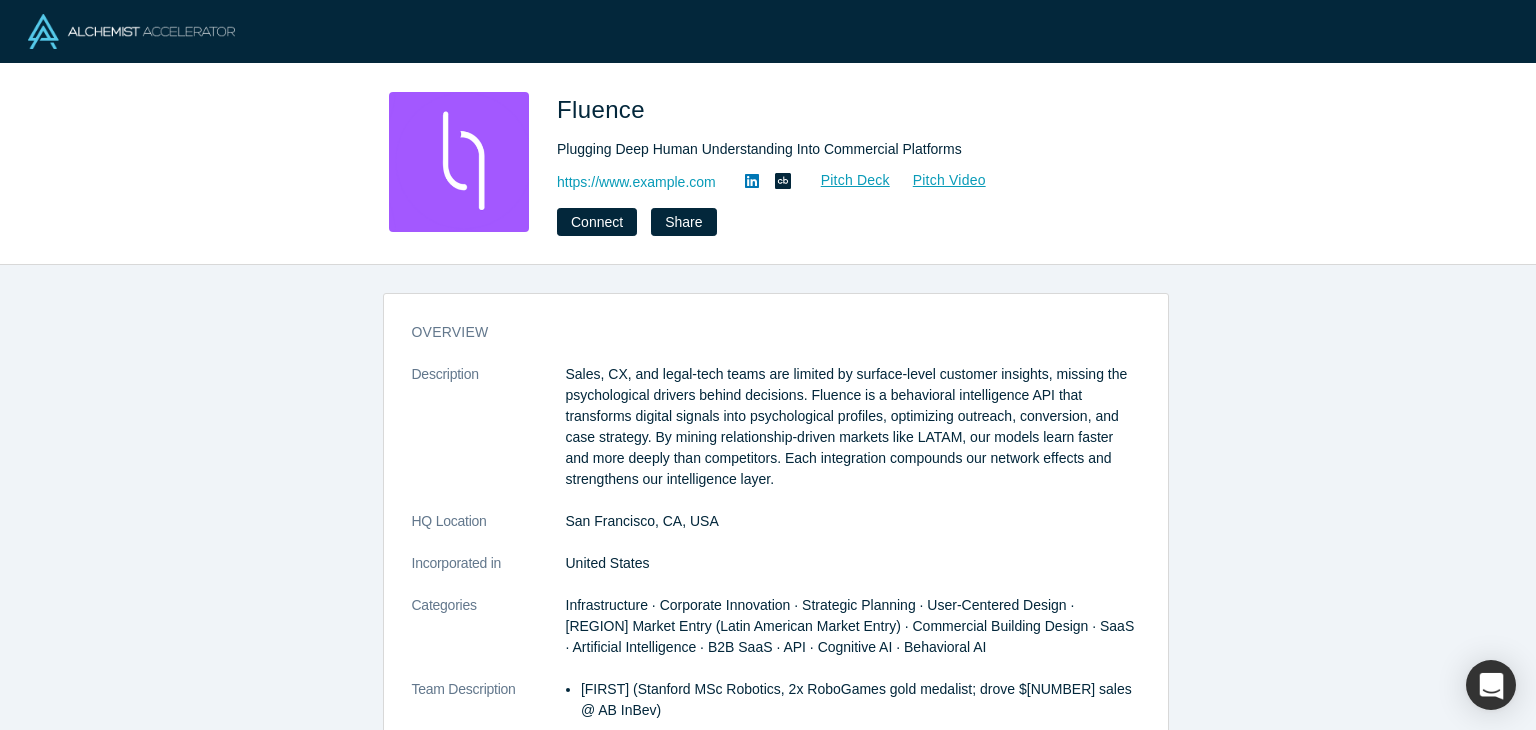 scroll, scrollTop: 0, scrollLeft: 0, axis: both 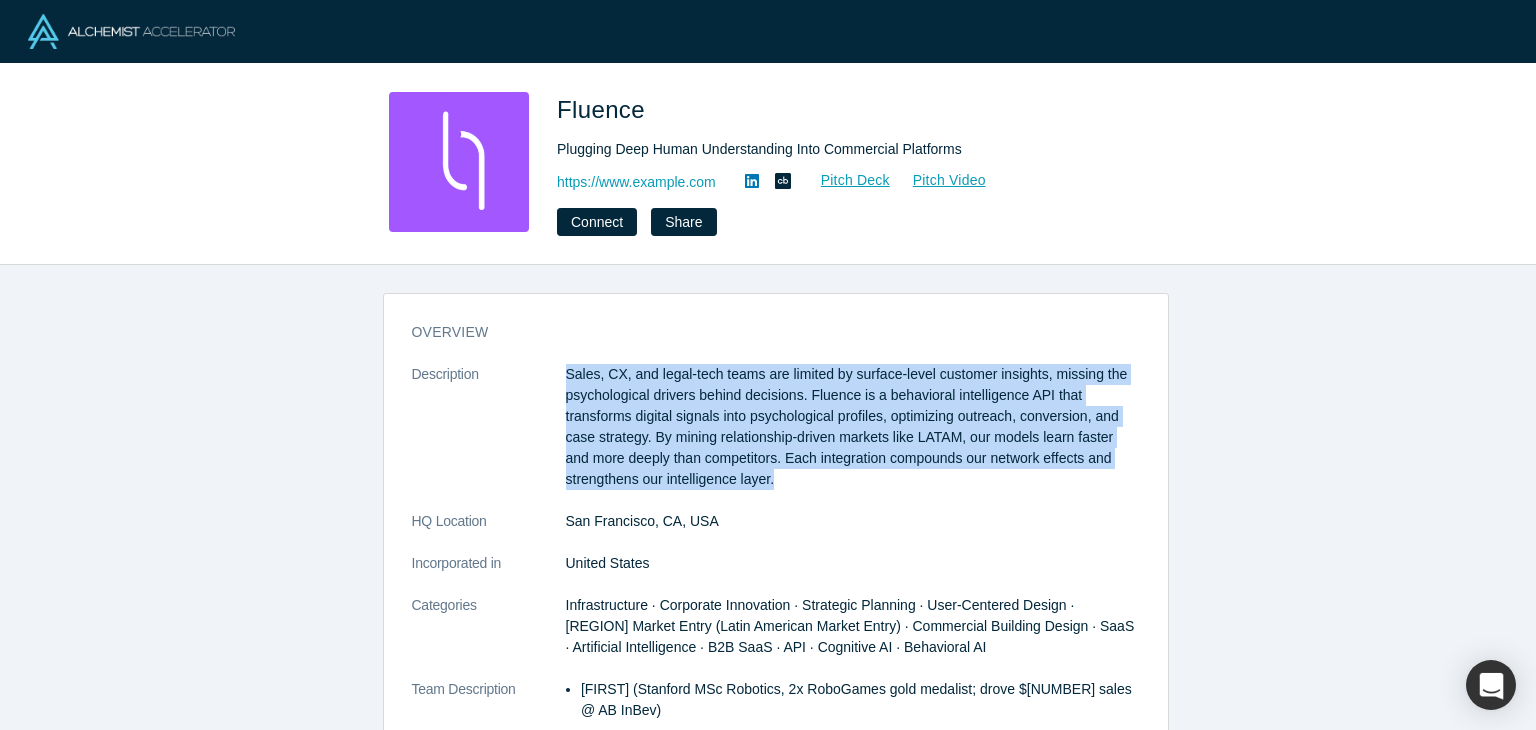 drag, startPoint x: 558, startPoint y: 373, endPoint x: 817, endPoint y: 481, distance: 280.6154 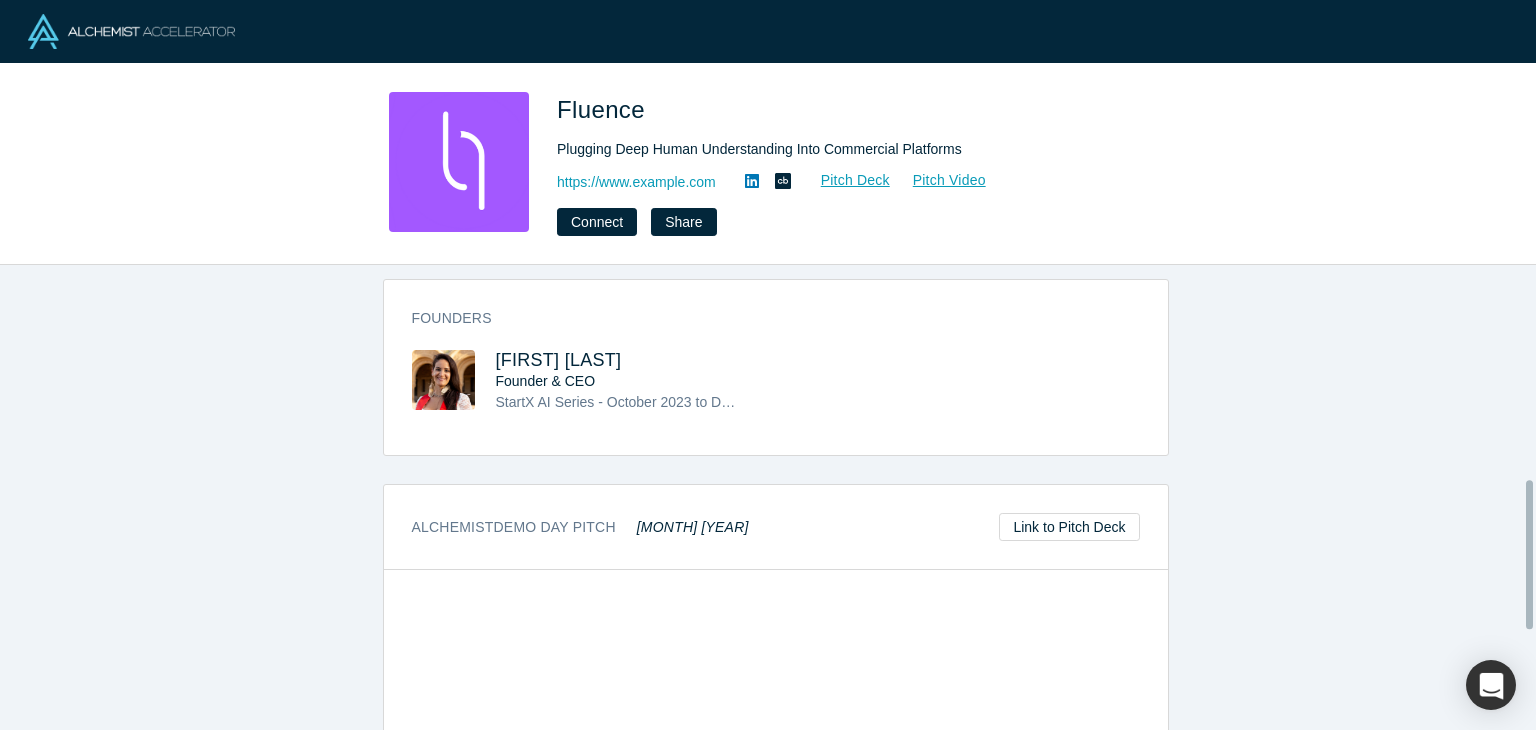 scroll, scrollTop: 676, scrollLeft: 0, axis: vertical 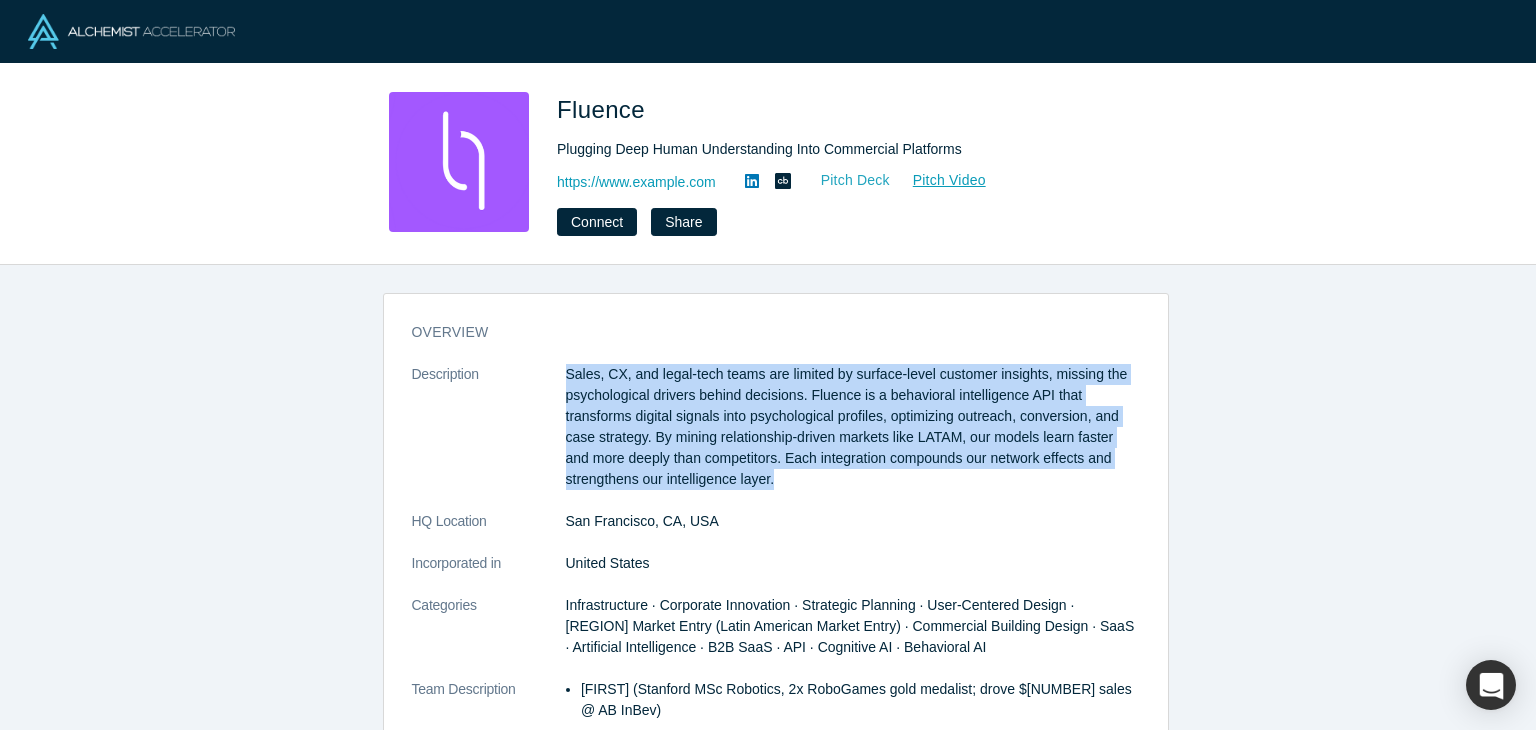 click on "Pitch Deck" at bounding box center [845, 180] 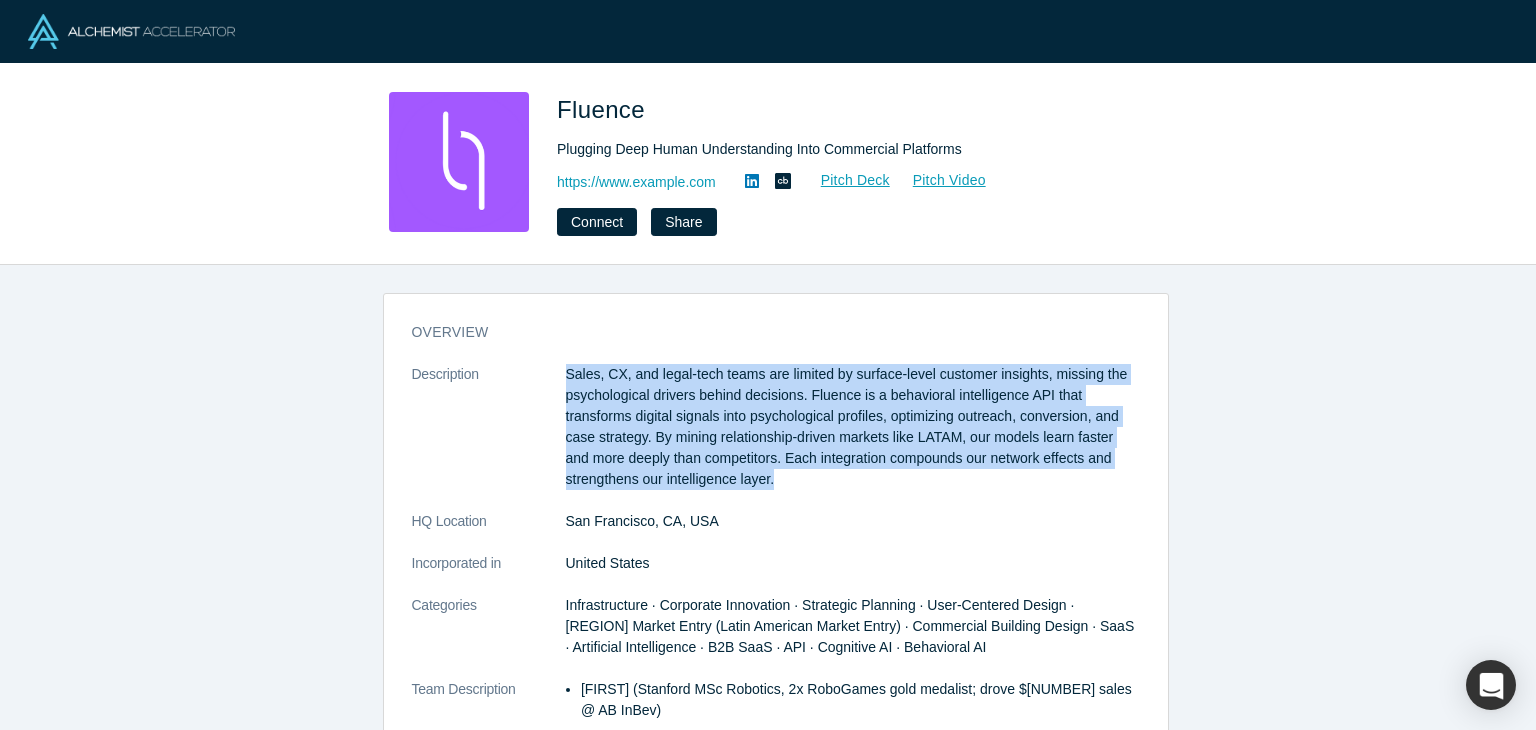 click 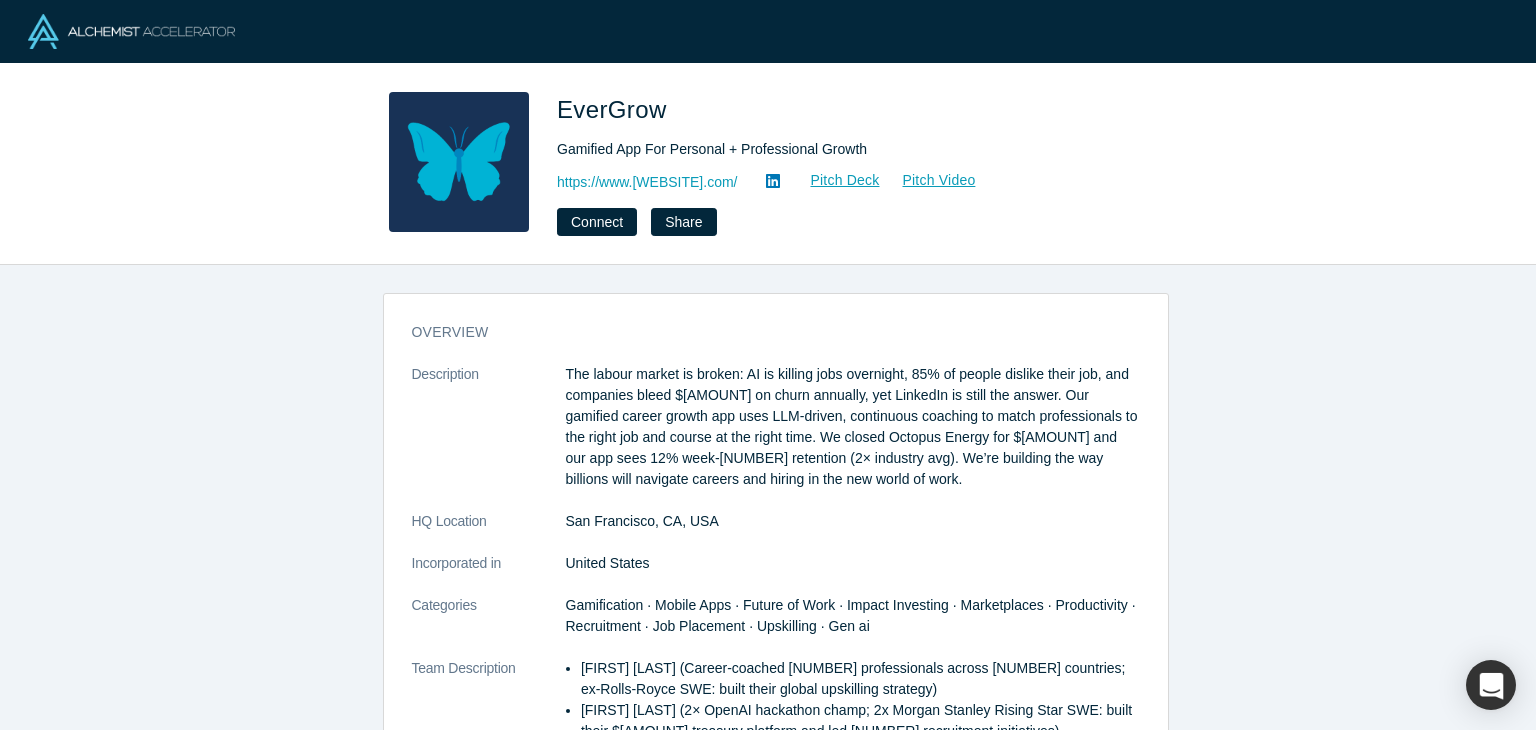 scroll, scrollTop: 0, scrollLeft: 0, axis: both 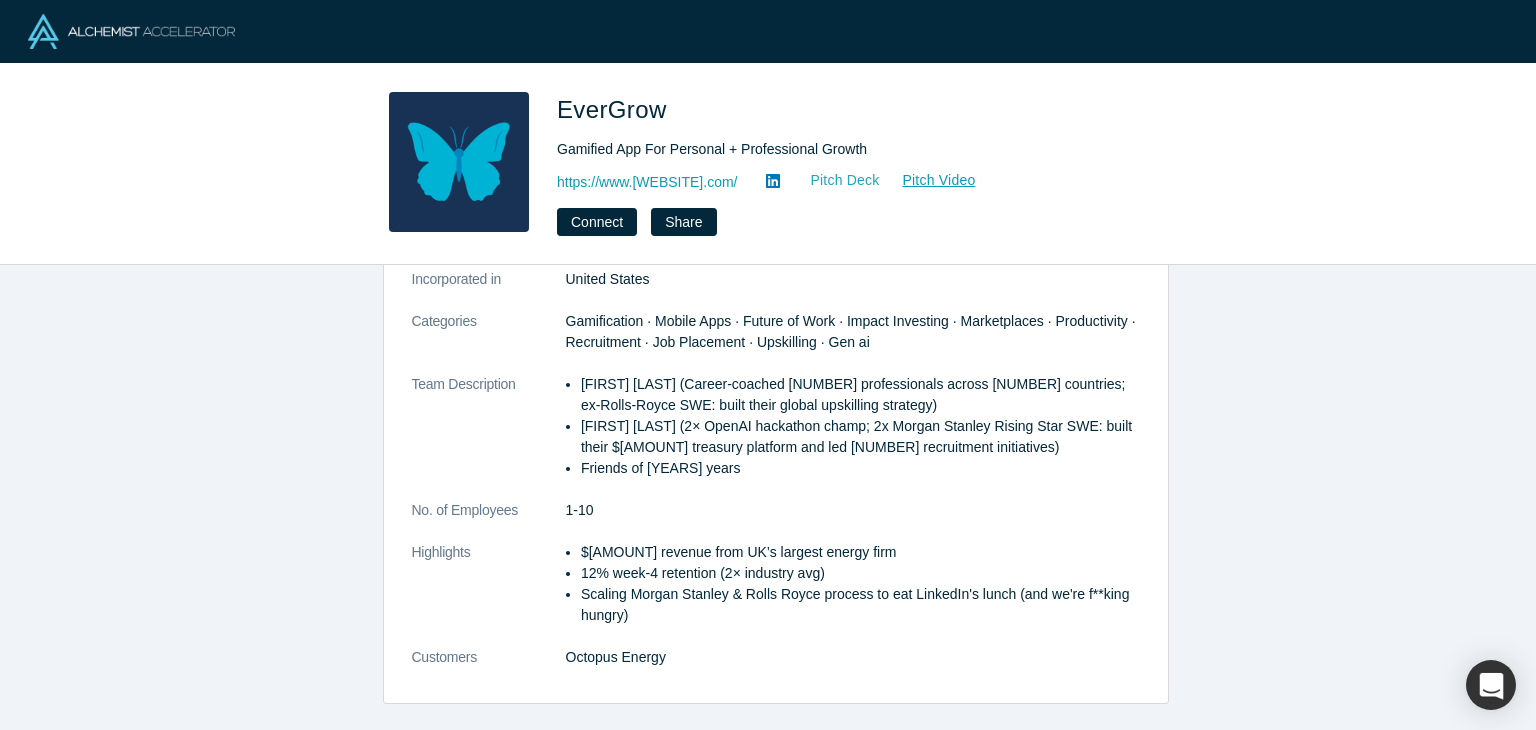 click on "Pitch Deck" at bounding box center (834, 180) 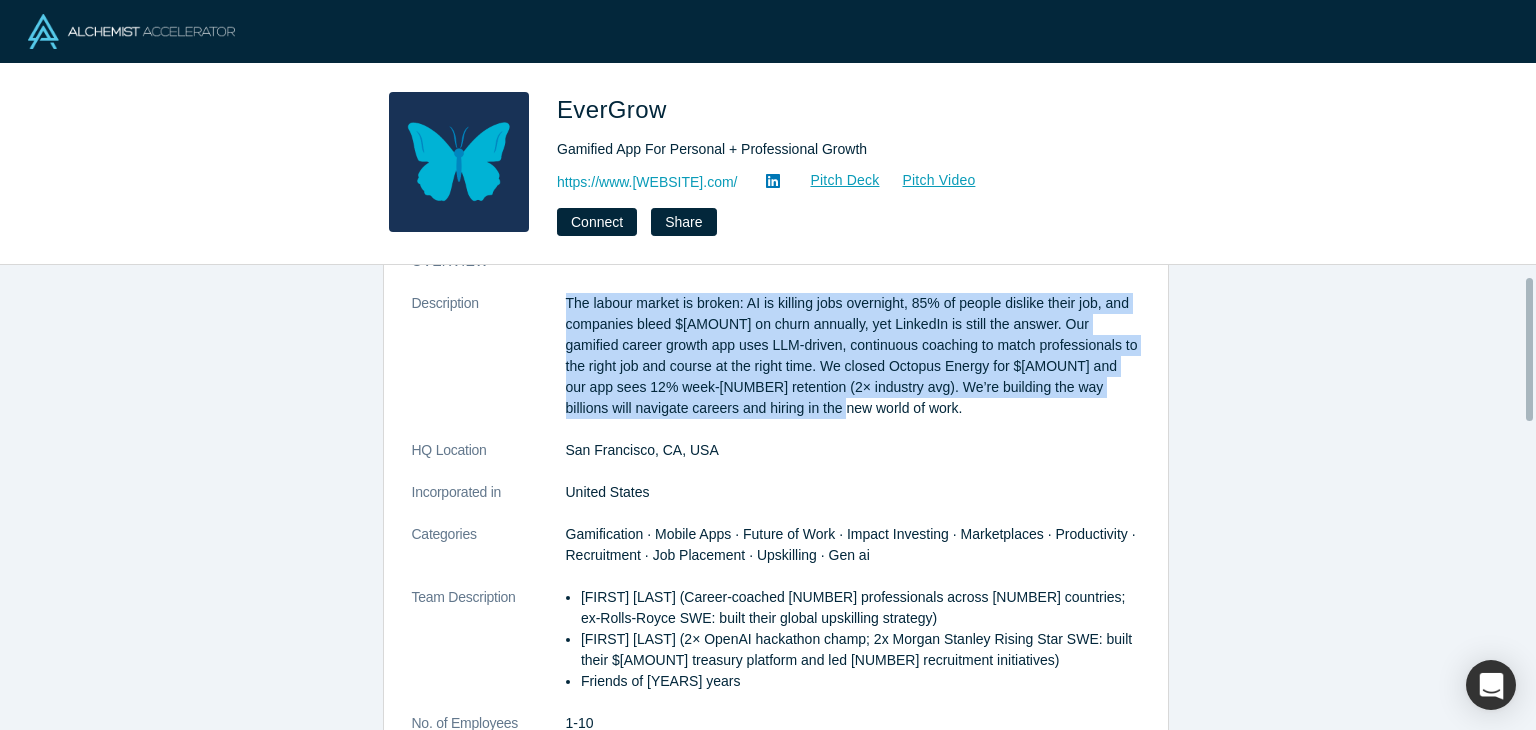 scroll, scrollTop: 28, scrollLeft: 0, axis: vertical 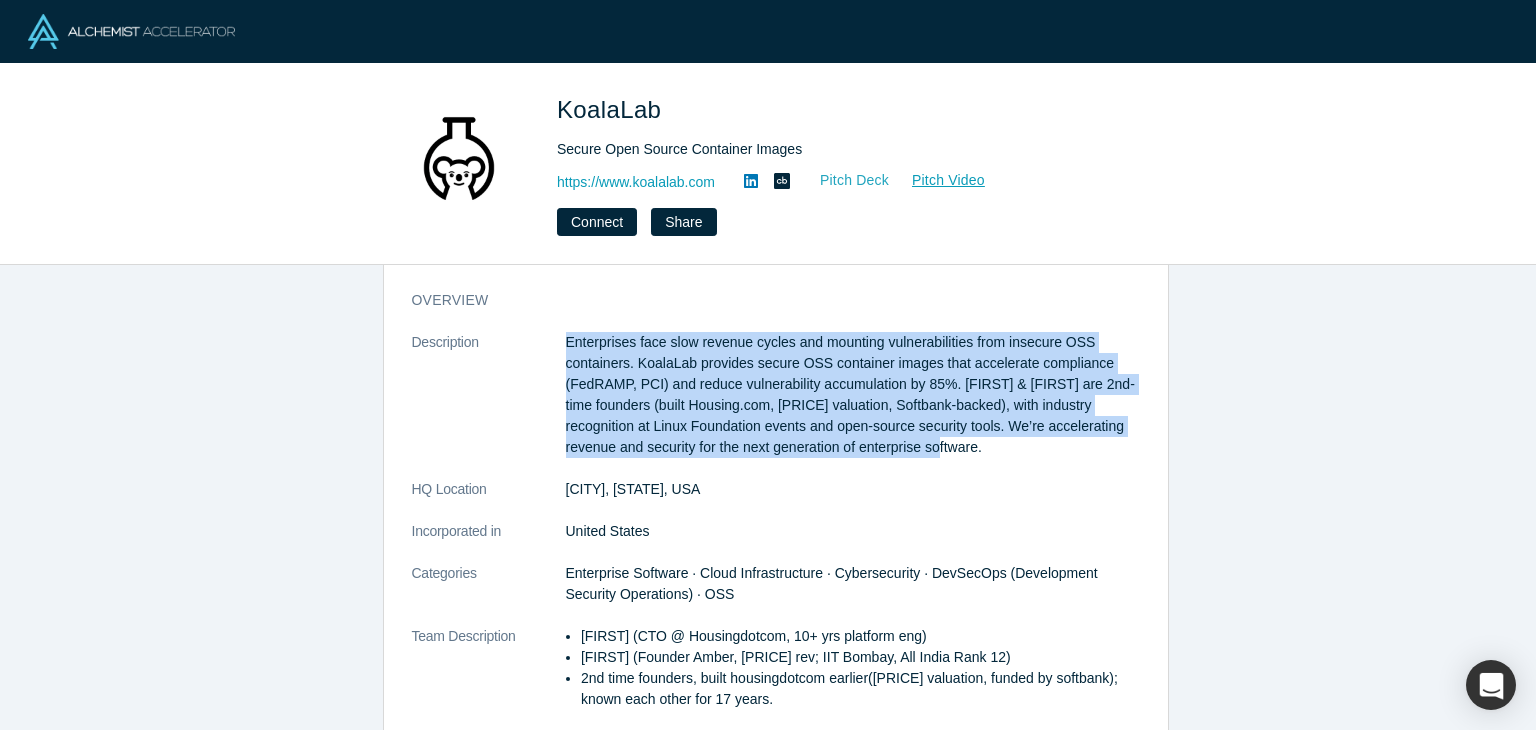 click on "Pitch Deck" at bounding box center [844, 180] 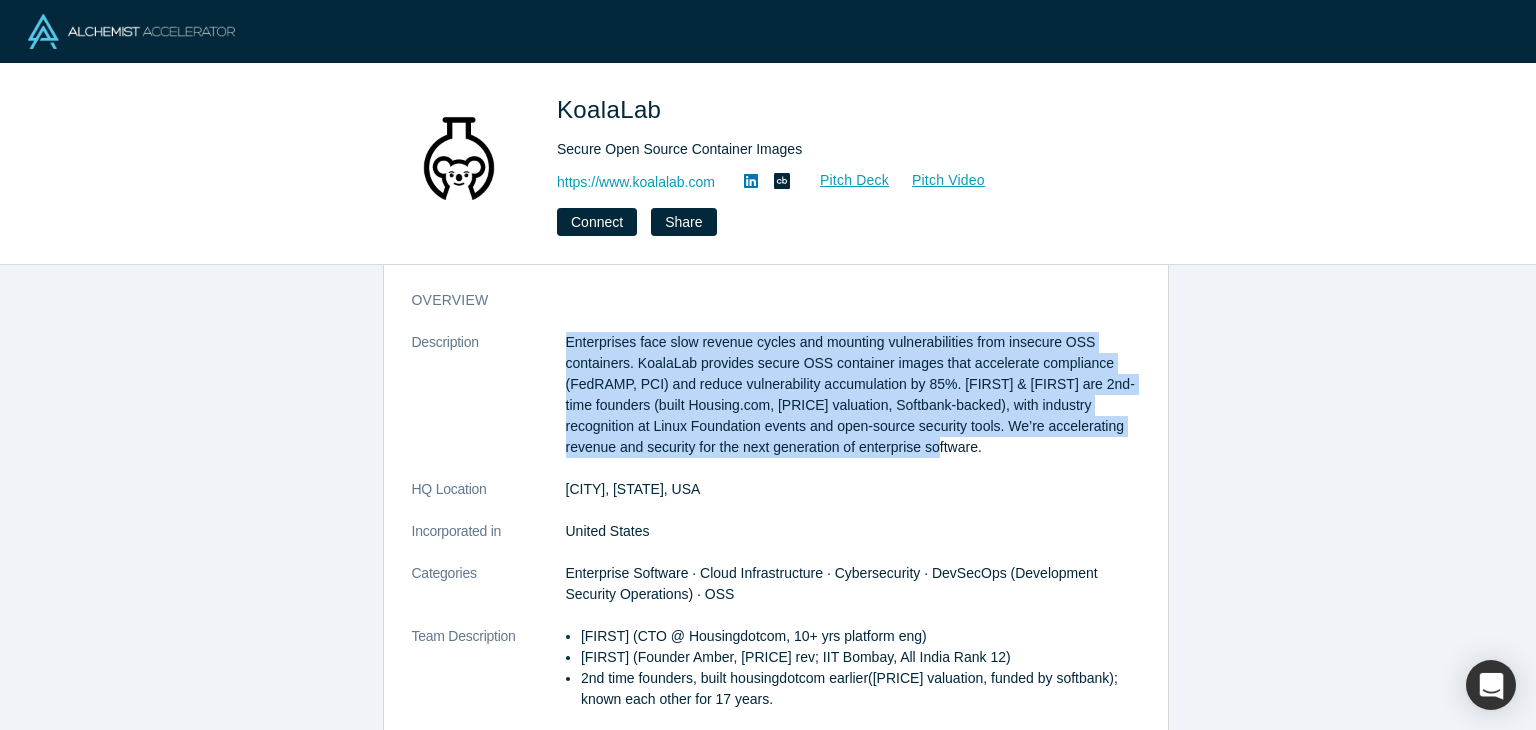 click 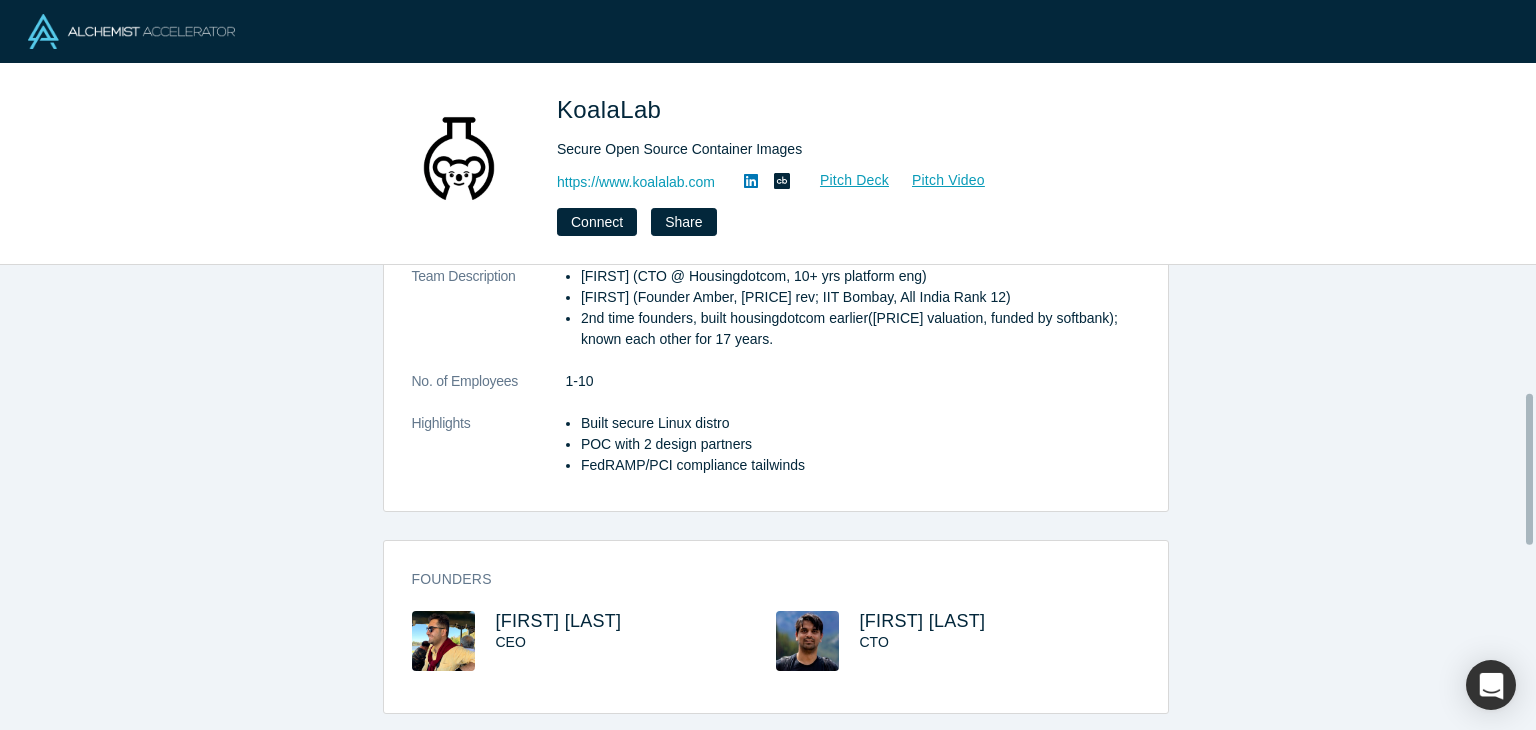 scroll, scrollTop: 392, scrollLeft: 0, axis: vertical 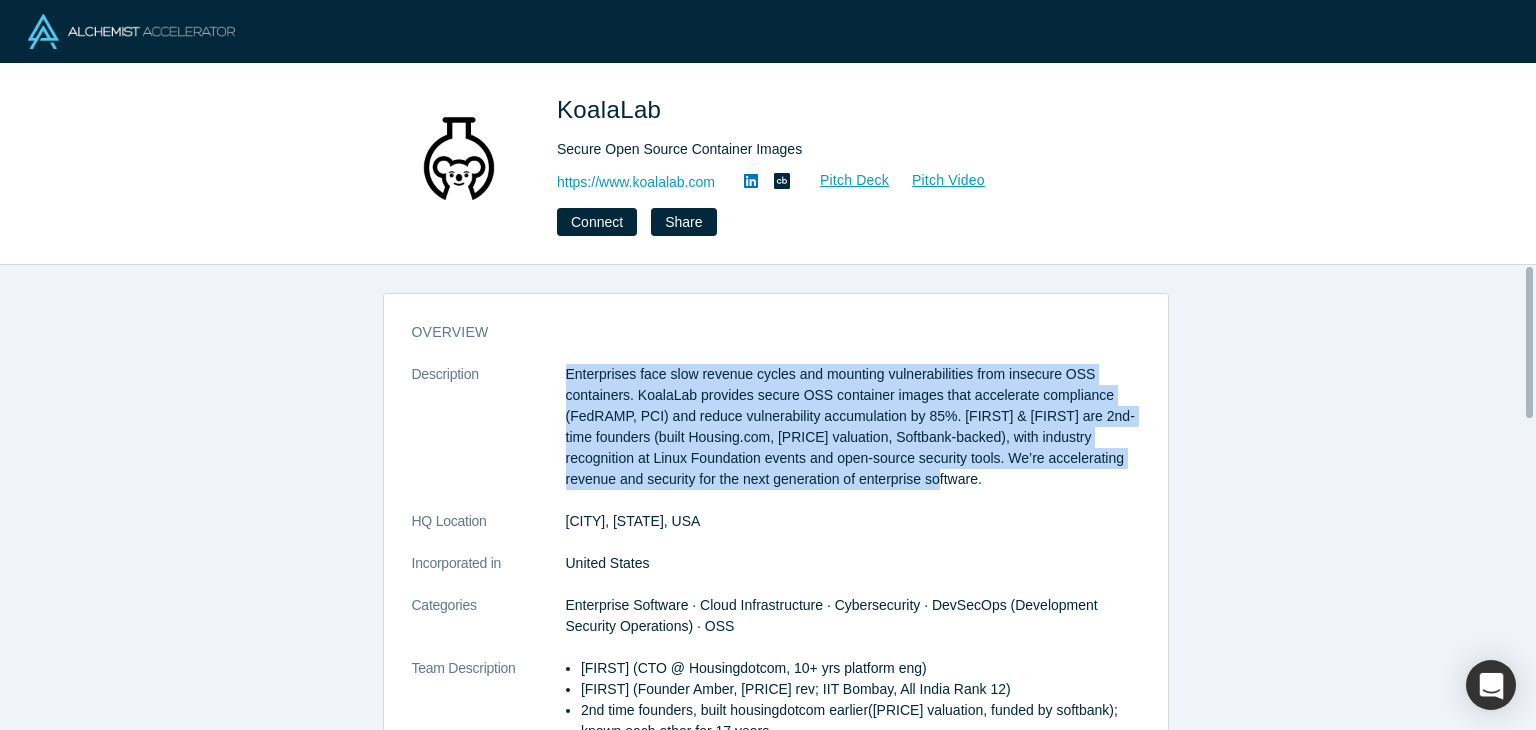 click on "overview   Description Enterprises face slow revenue cycles and mounting vulnerabilities from insecure OSS containers. KoalaLab provides secure OSS container images that accelerate compliance (FedRAMP, PCI) and reduce vulnerability accumulation by 85%. Abhi & Abhi are 2nd-time founders (built Housing.com, $250MM valuation, Softbank-backed), with industry recognition at Linux Foundation events and open-source security tools. We’re accelerating revenue and security for the next generation of enterprise software. HQ Location Seattle, WA, USA Incorporated in United States Categories Enterprise Software · Cloud Infrastructure · Cybersecurity · DevSecOps (Development Security Operations) · OSS Team Description
Abhishek (CTO @ Housingdotcom, 10+ yrs platform eng)
Abhimanyu (Founder Amber, $12M rev; IIT Bombay, All India Rank 12)
2nd time founders, built housingdotcom earlier(250MM valuation, funded by softbank); known each other for 17 years.
No. of Employees 1-10 Highlights" at bounding box center (775, 505) 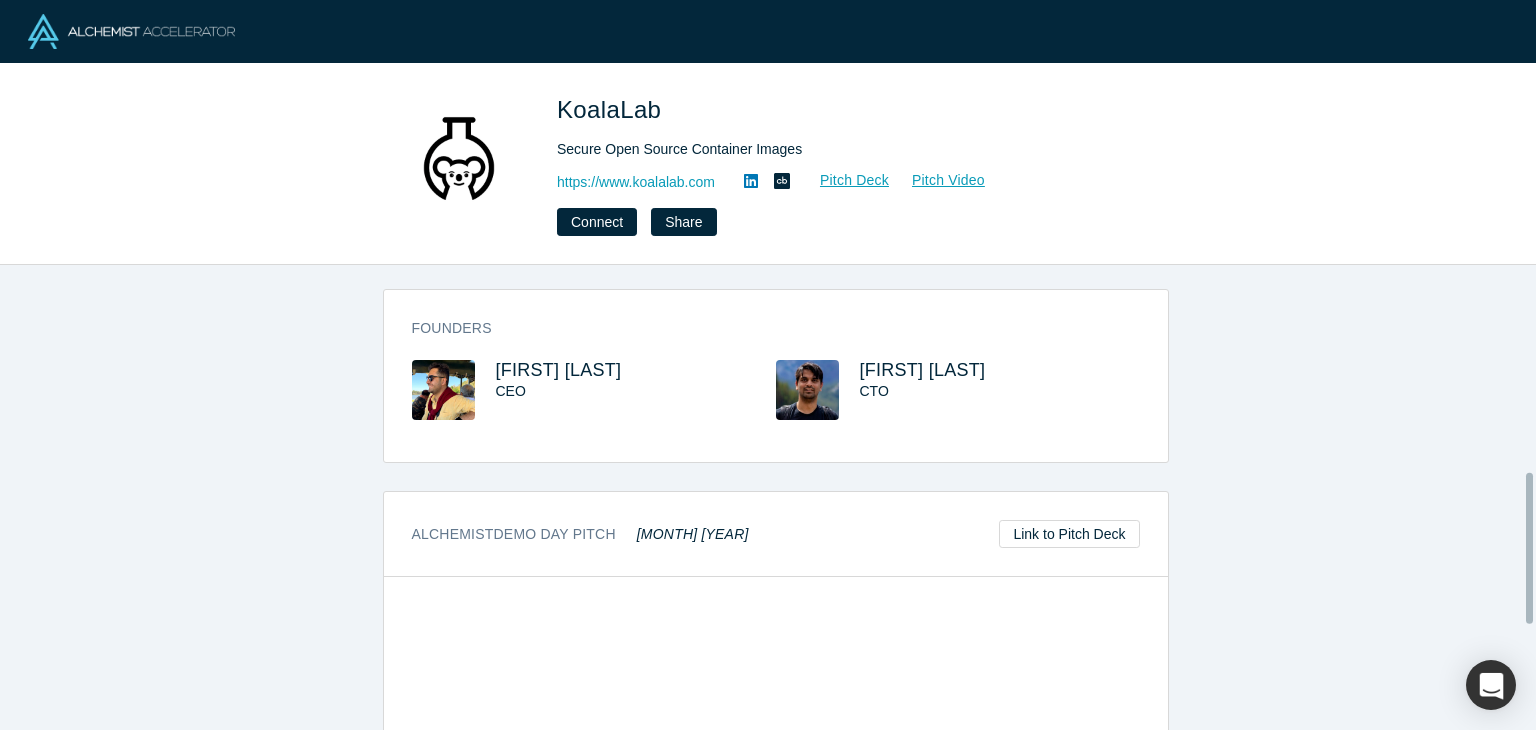 scroll, scrollTop: 708, scrollLeft: 0, axis: vertical 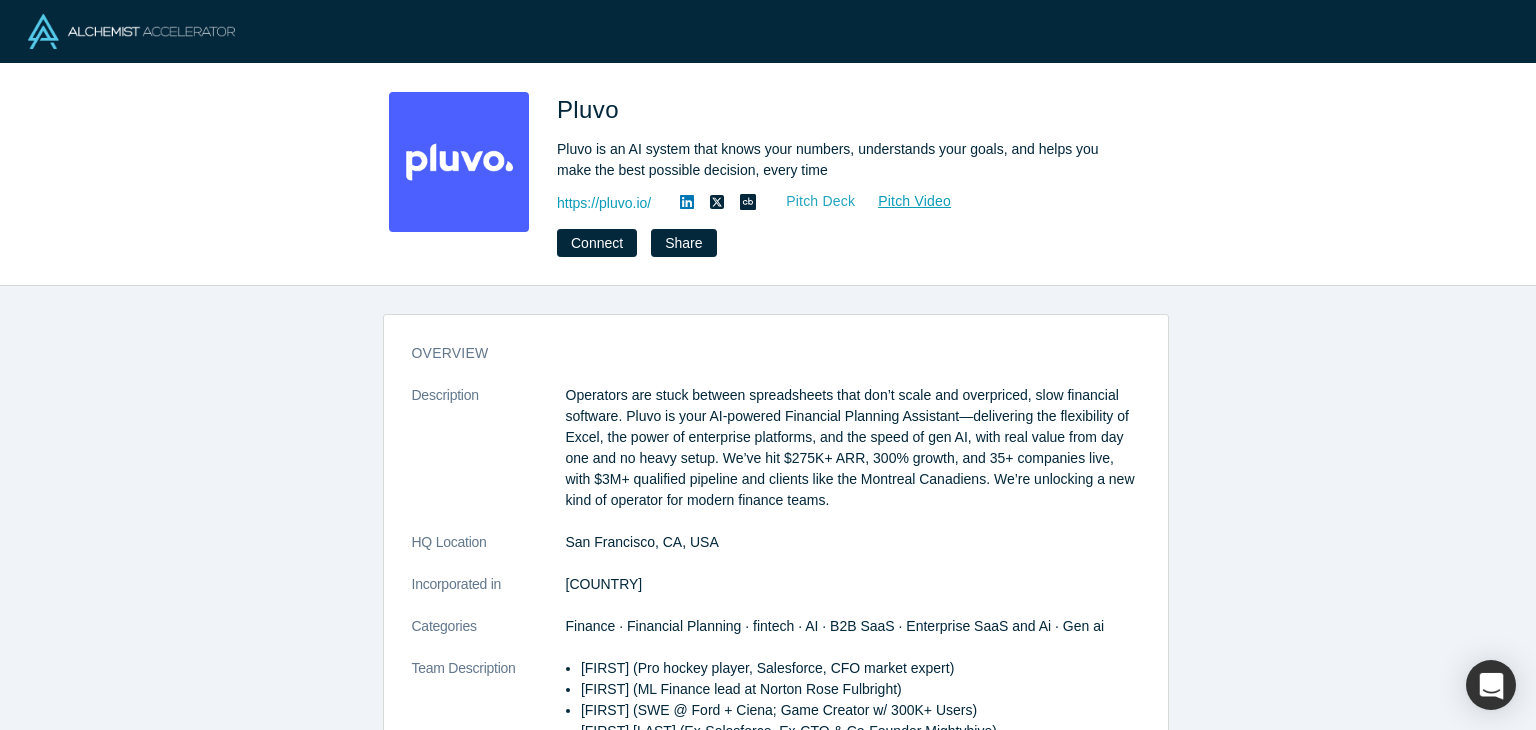 click on "Pitch Deck" at bounding box center (810, 201) 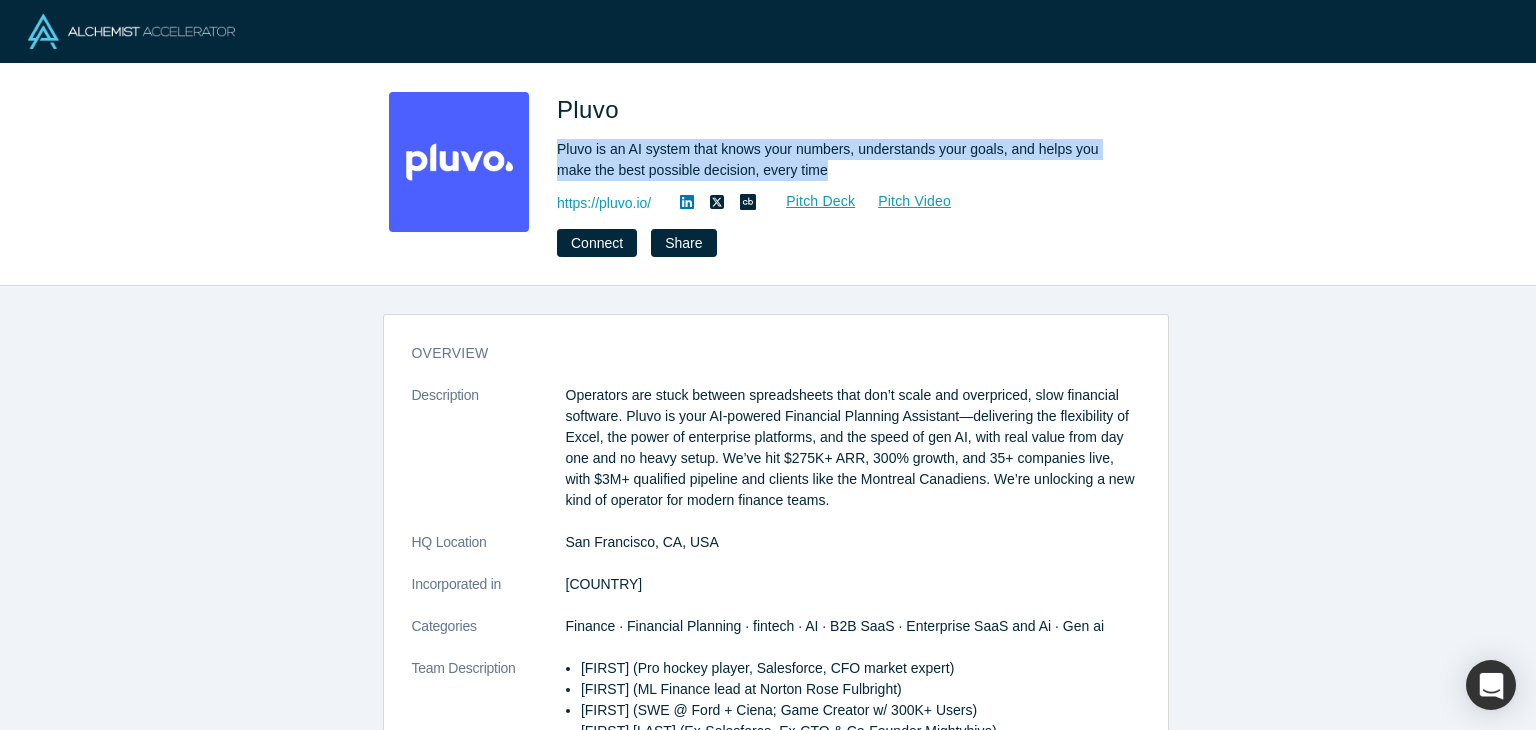drag, startPoint x: 560, startPoint y: 149, endPoint x: 843, endPoint y: 170, distance: 283.77808 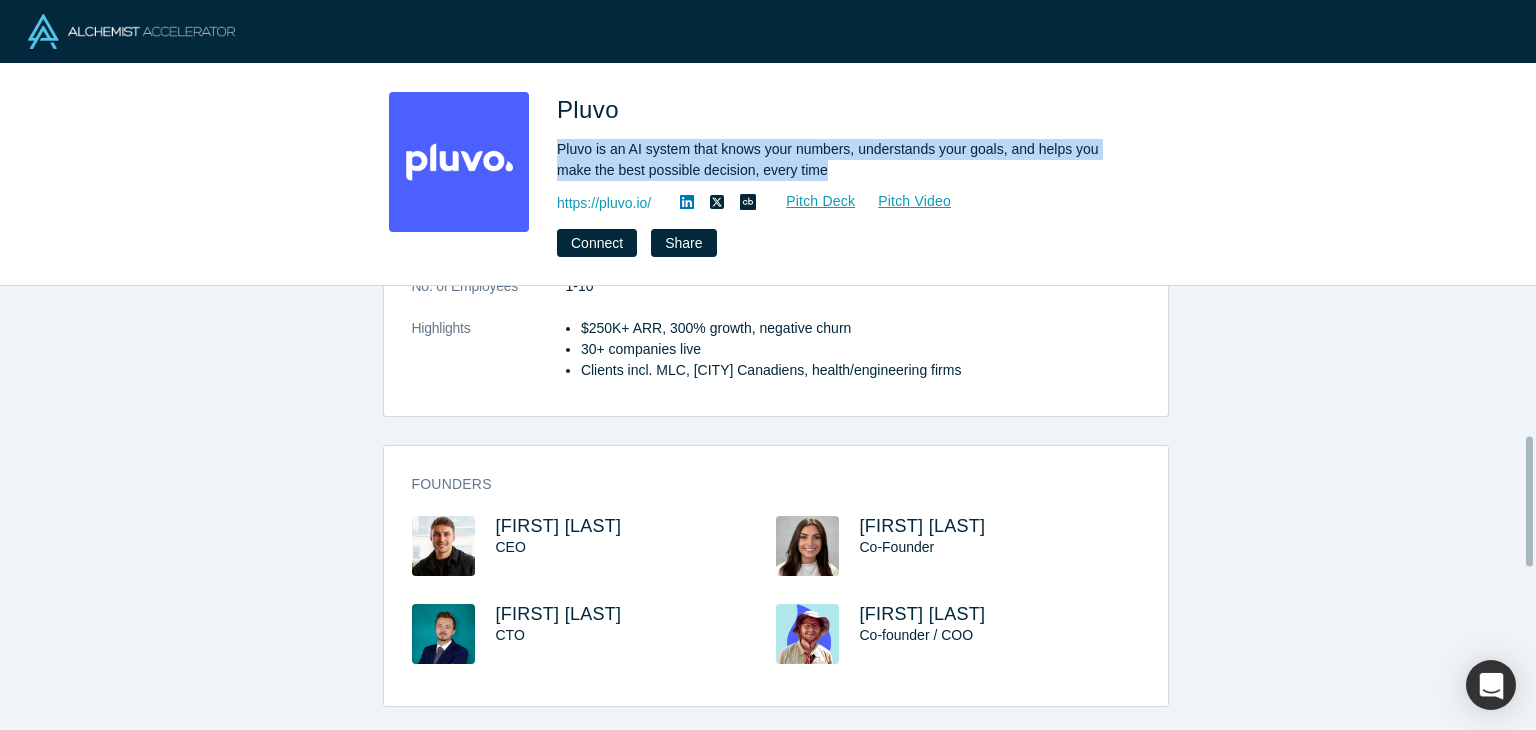 scroll, scrollTop: 511, scrollLeft: 0, axis: vertical 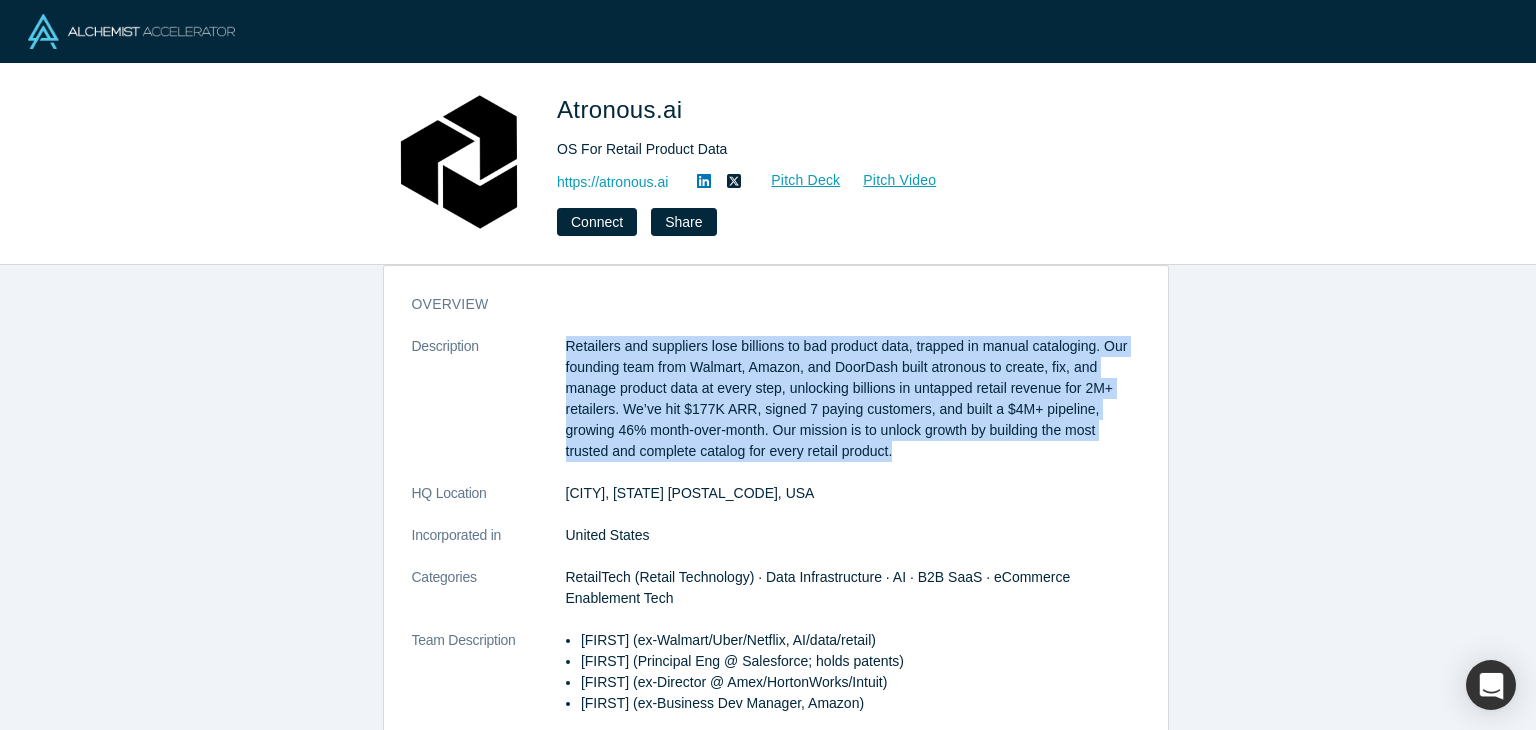 click 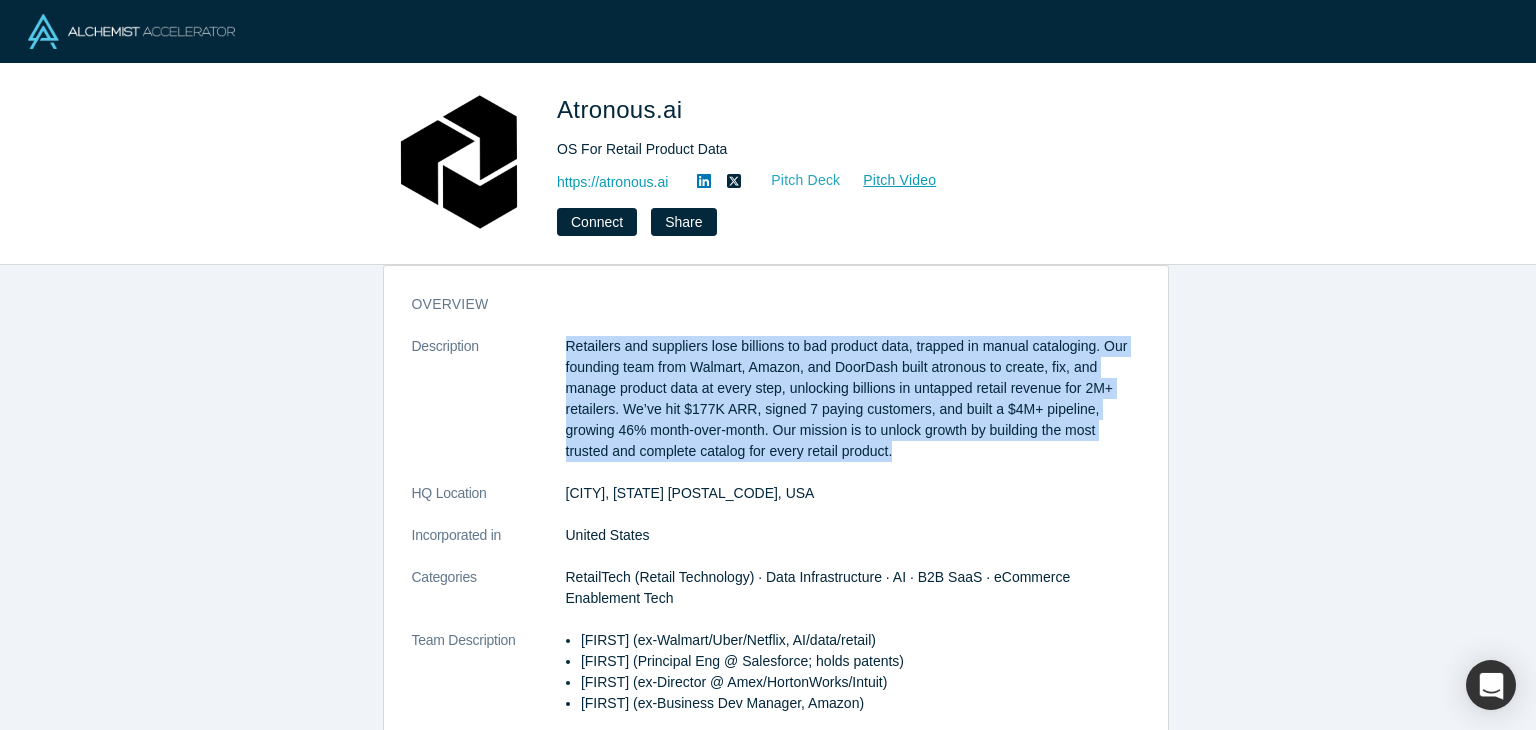 click on "Pitch Deck" at bounding box center [795, 180] 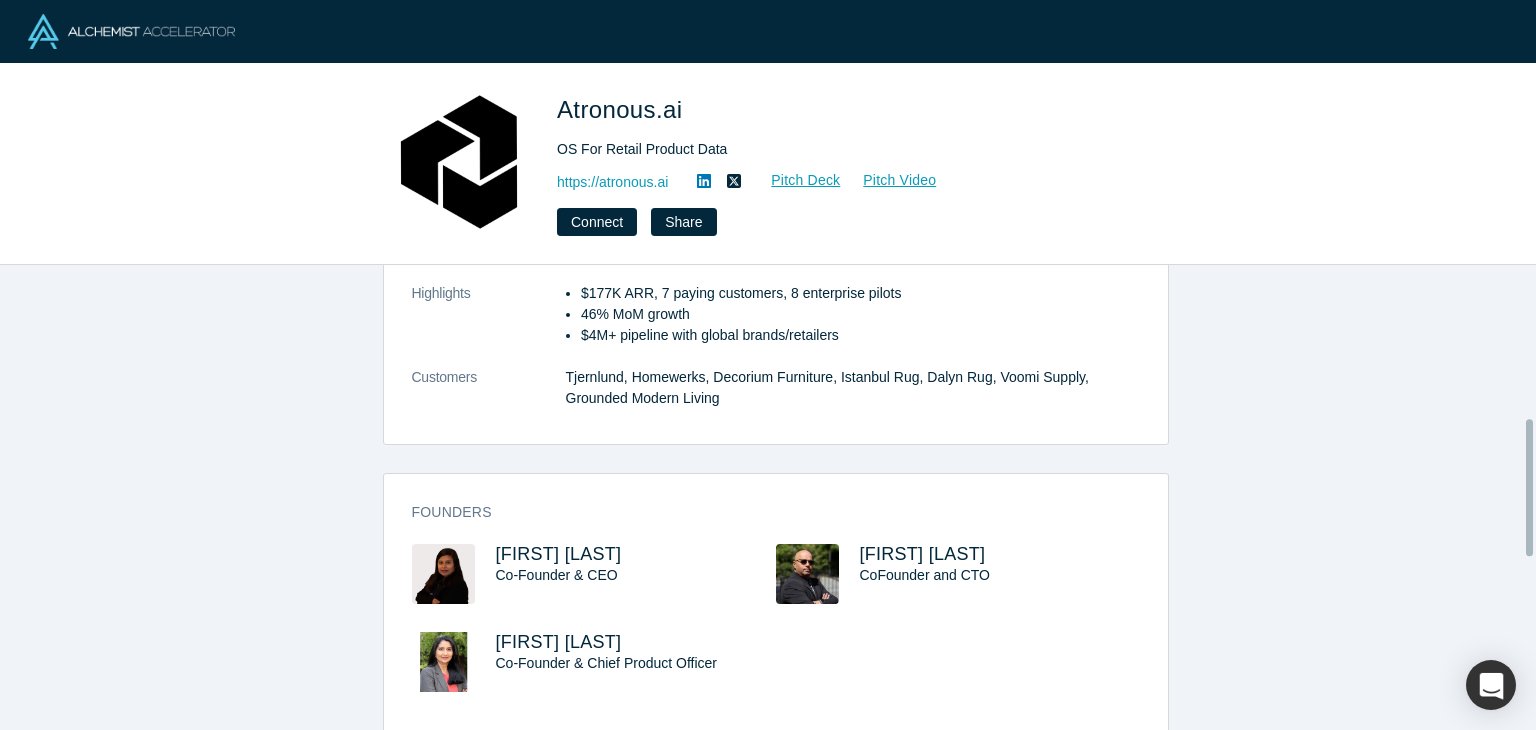 scroll, scrollTop: 523, scrollLeft: 0, axis: vertical 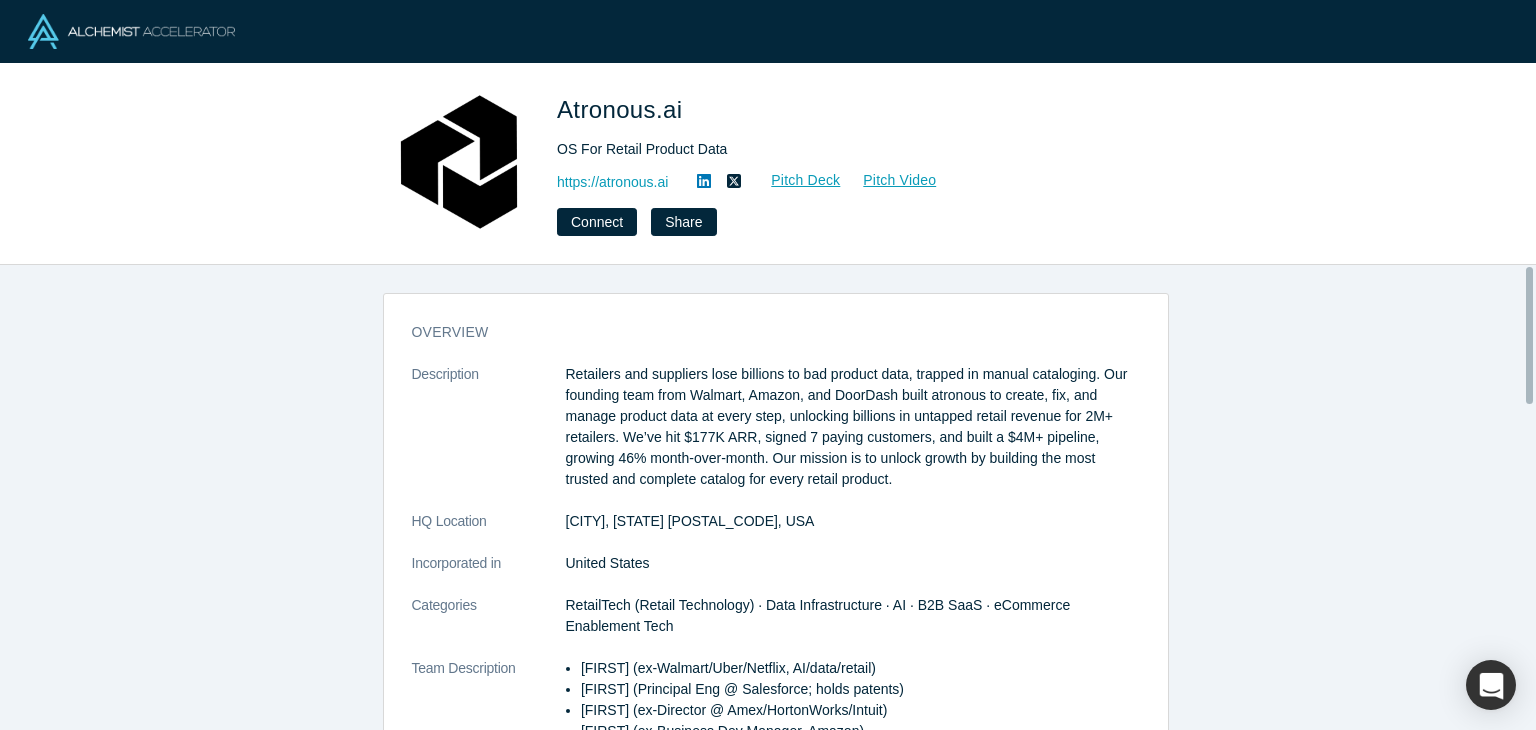 click on "overview   Description Retailers and suppliers lose billions to bad product data, trapped in manual cataloging. Our founding team from Walmart, Amazon, and DoorDash built atronous to create, fix, and manage product data at every step, unlocking billions in untapped retail revenue for 2M+ retailers. We’ve hit $177K ARR, signed 7 paying customers, and built a $4M+ pipeline, growing 46% month-over-month. Our mission is to unlock growth by building the most trusted and complete catalog for every retail product. HQ Location Milpitas, [STATE] [POSTAL_CODE], USA Incorporated in United States Categories RetailTech (Retail Technology) · Data Infrastructure · AI · B2B SaaS · eCommerce Enablement Tech Team Description
Jayashree (ex-Walmart/Uber/Netflix, AI/data/retail)
Surajit (Principal Eng @ Salesforce; holds patents)
Niru (ex-Director @ Amex/HortonWorks/Intuit)
Andy (ex-Business Dev Manager, Amazon)
No. of Employees 1-10 Highlights
$177K ARR, 7 paying customers, 8 enterprise pilots" at bounding box center [775, 505] 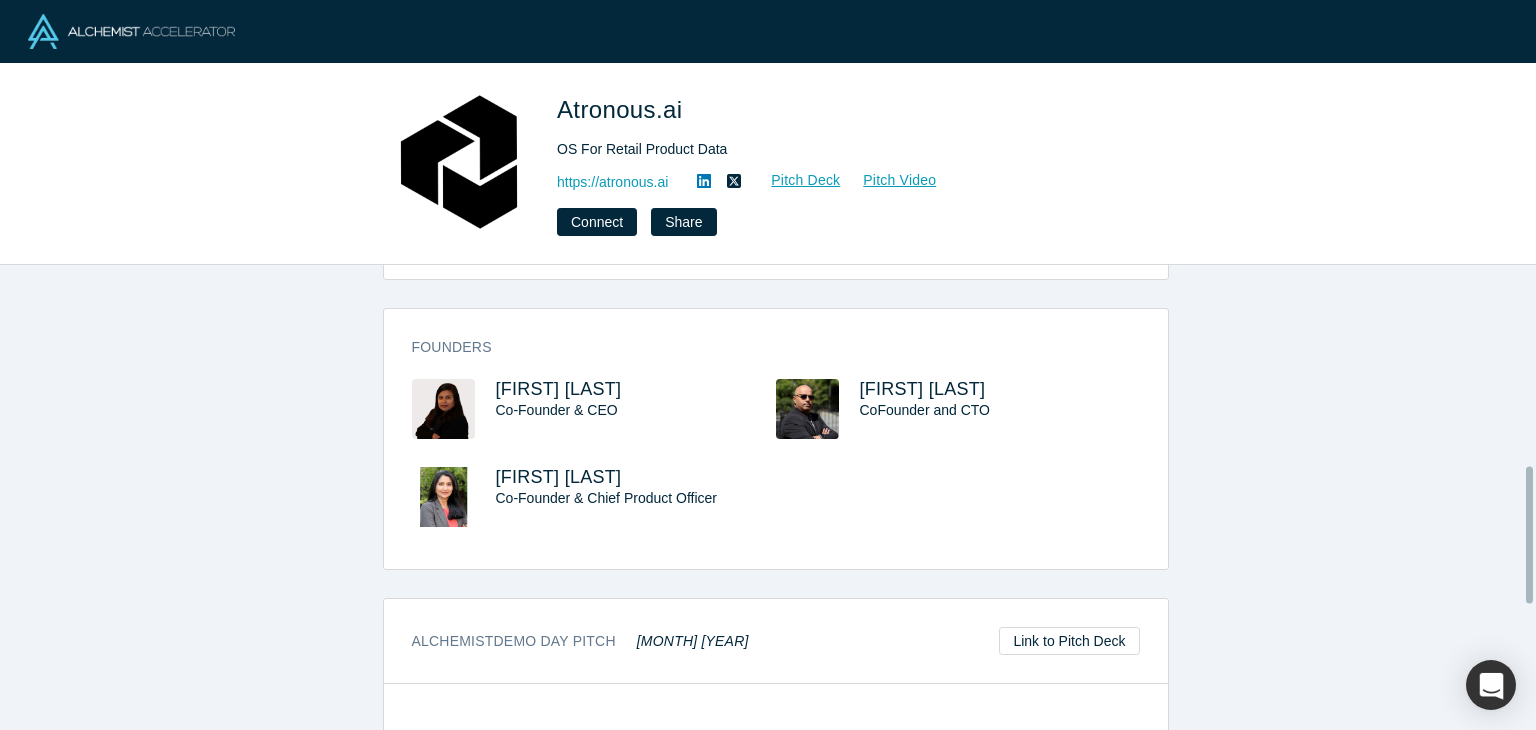 scroll, scrollTop: 683, scrollLeft: 0, axis: vertical 